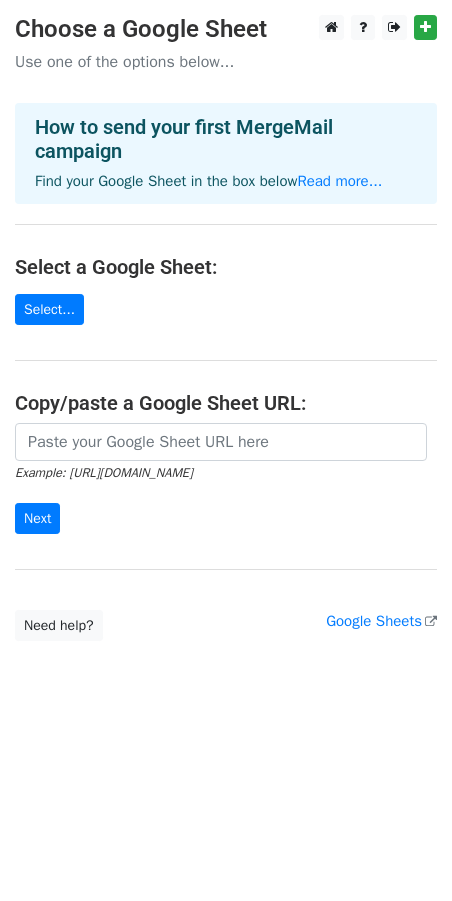 scroll, scrollTop: 0, scrollLeft: 0, axis: both 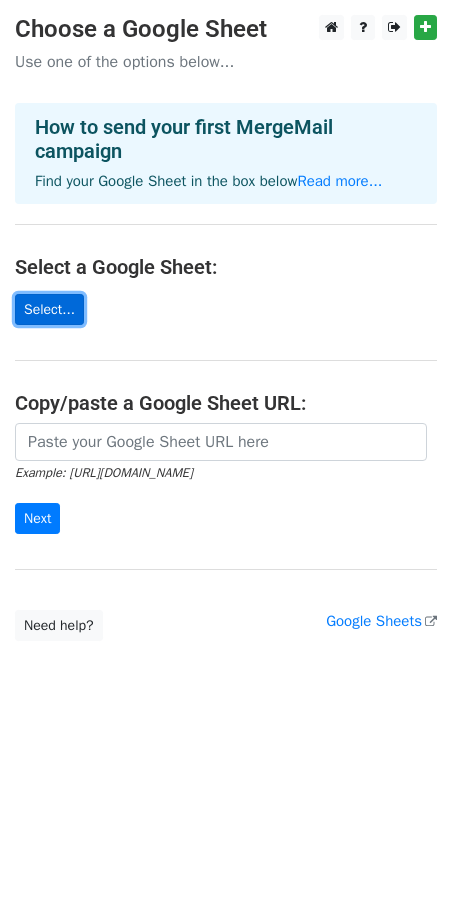 click on "Select..." at bounding box center [49, 309] 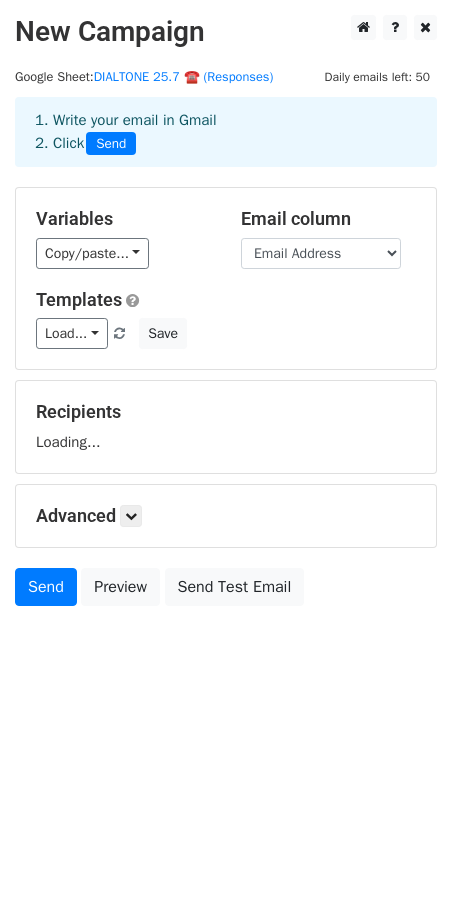 scroll, scrollTop: 0, scrollLeft: 0, axis: both 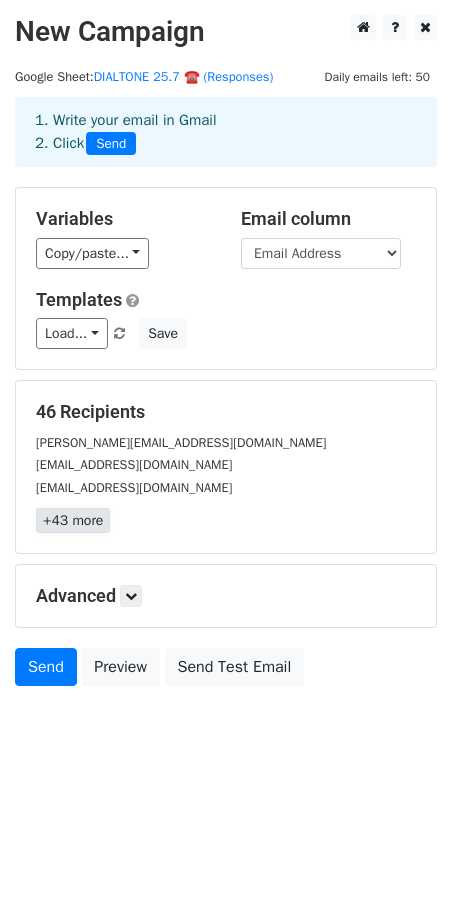 click on "+43 more" at bounding box center [73, 520] 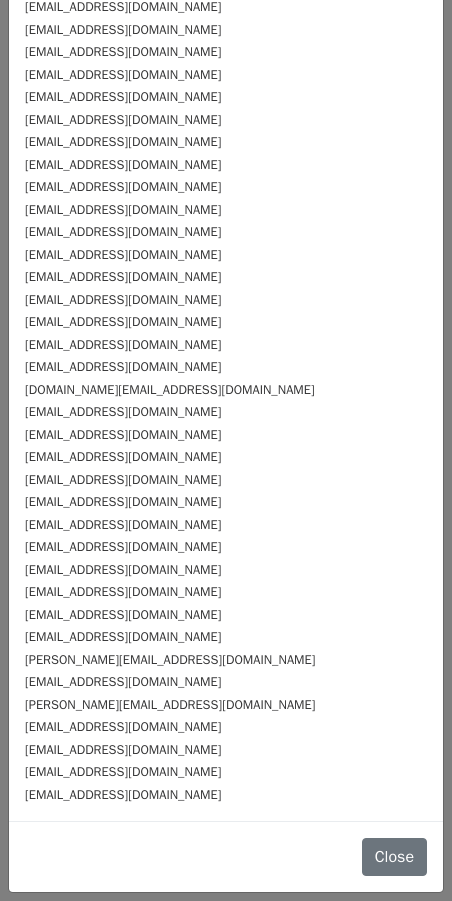 scroll, scrollTop: 0, scrollLeft: 0, axis: both 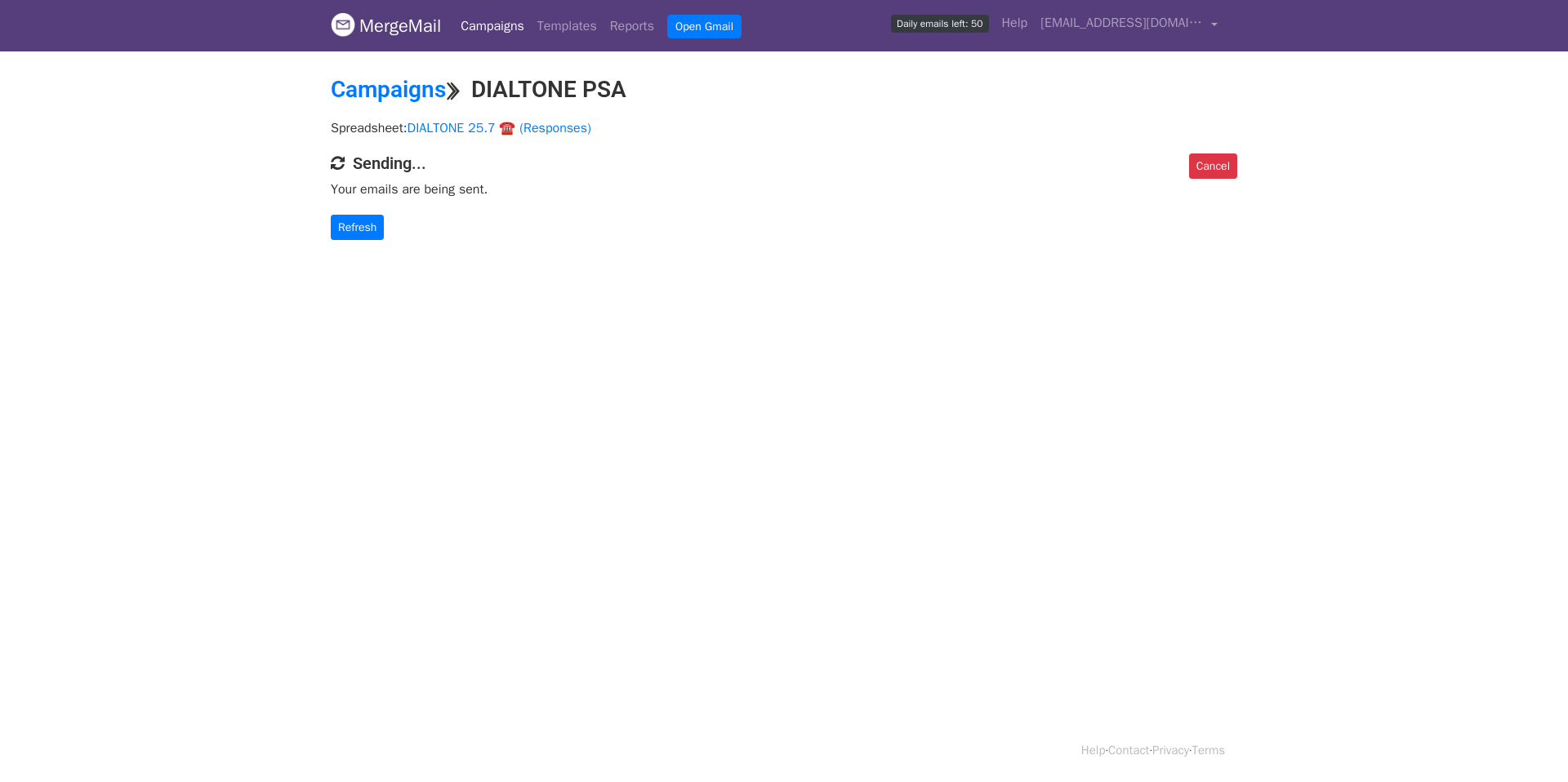 click on "Sending..." at bounding box center (784, 163) 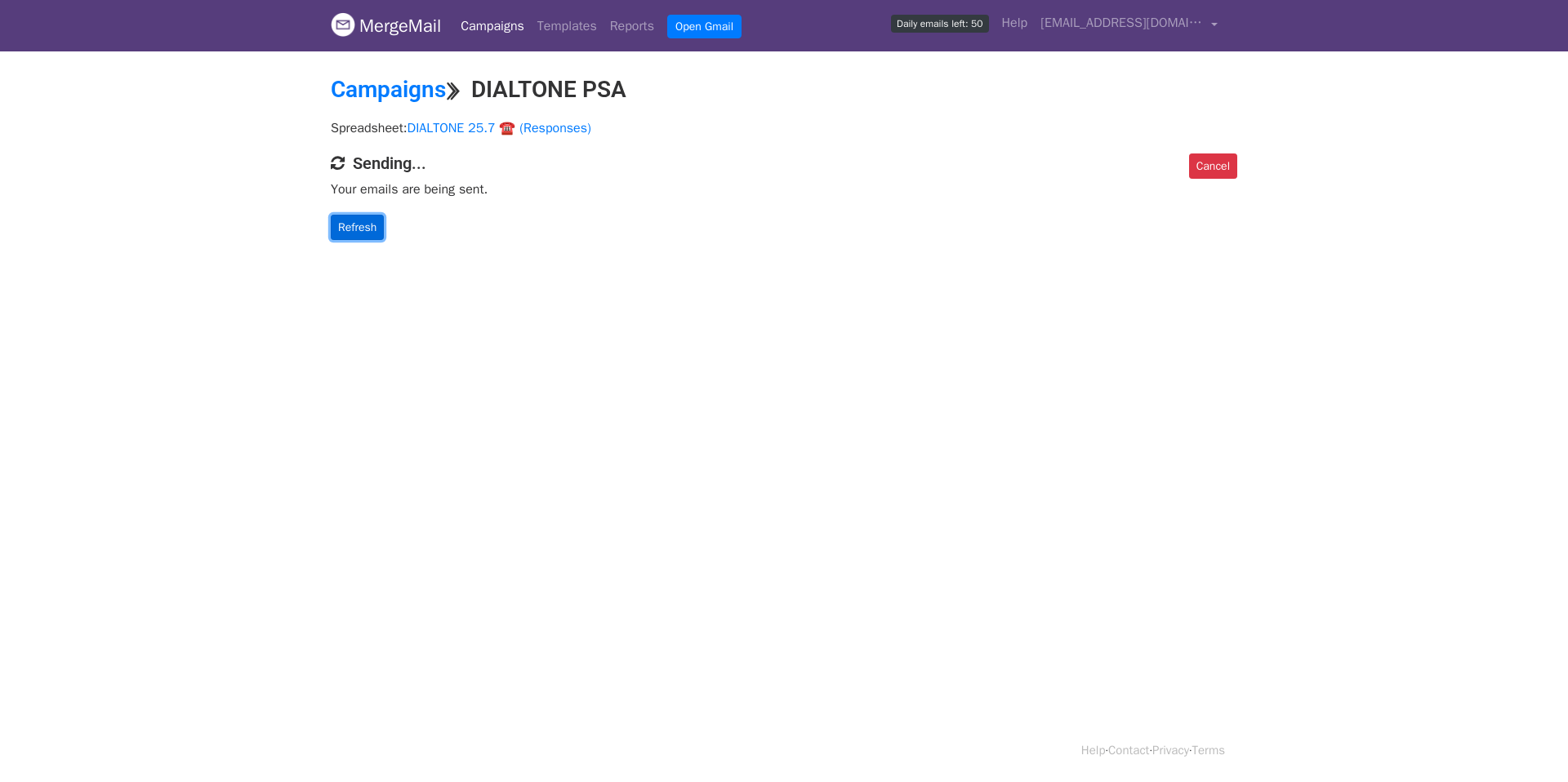 click on "Refresh" at bounding box center (357, 227) 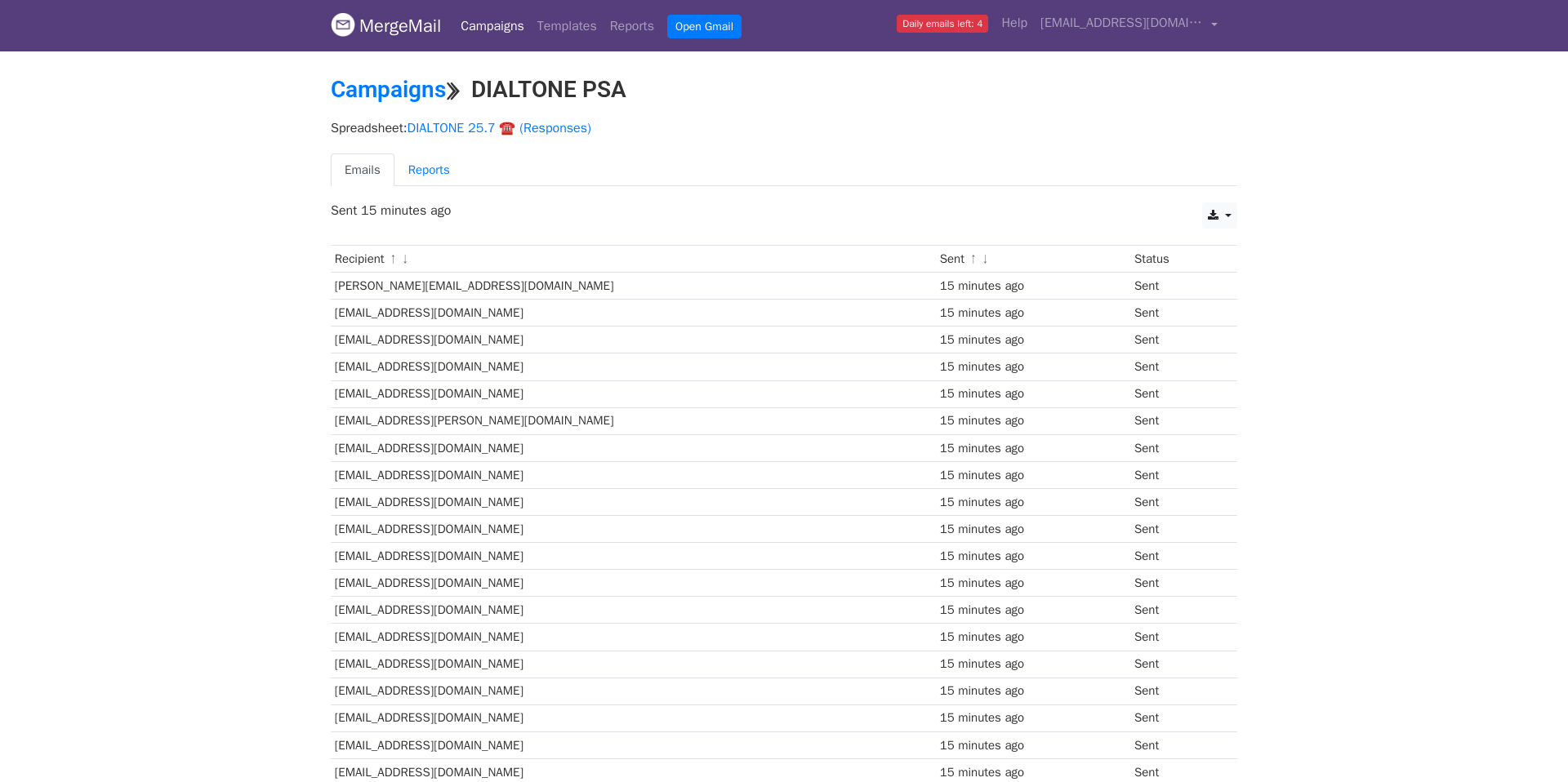 scroll, scrollTop: 0, scrollLeft: 0, axis: both 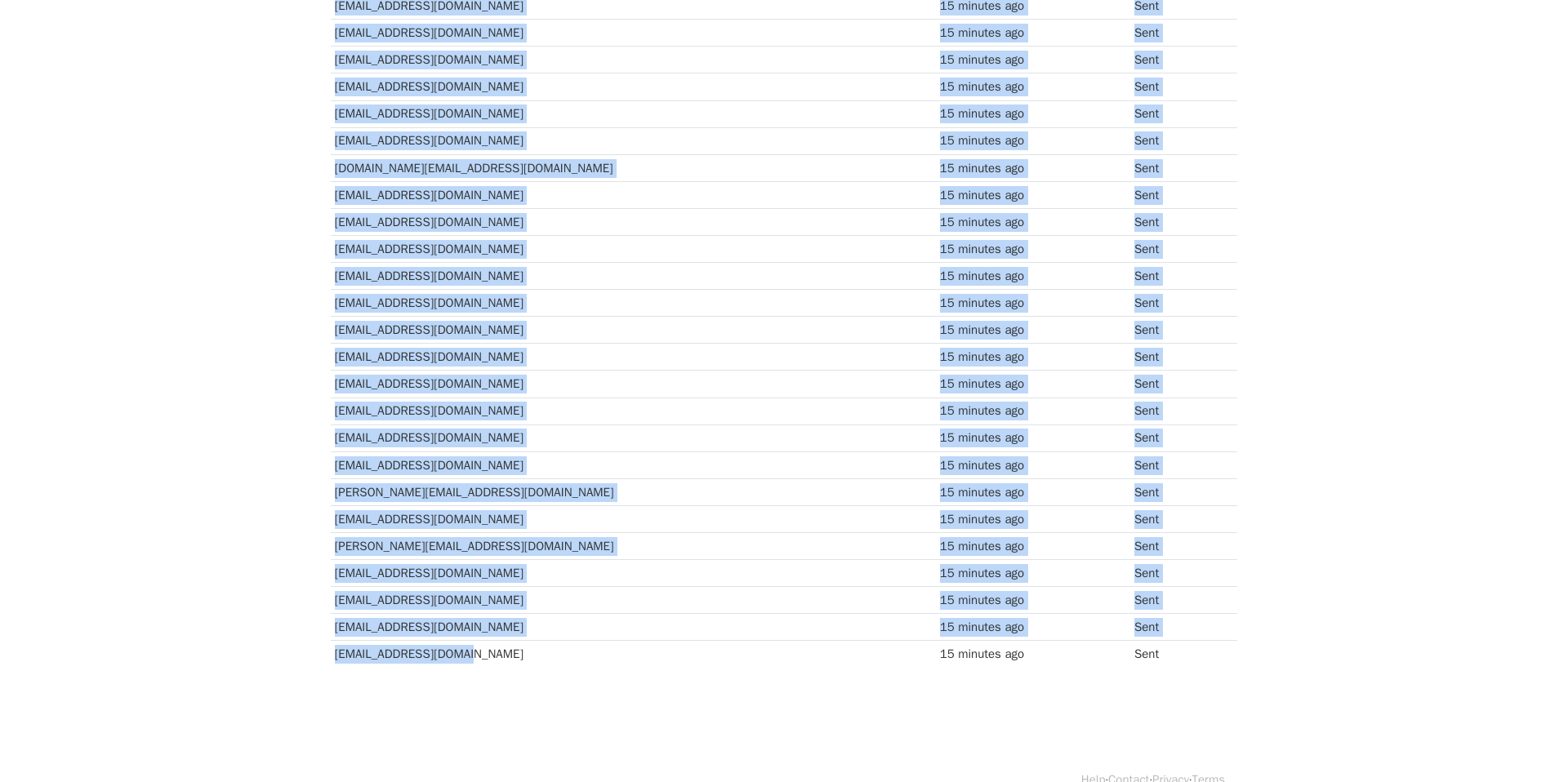 drag, startPoint x: 312, startPoint y: 655, endPoint x: 497, endPoint y: 654, distance: 185.0027 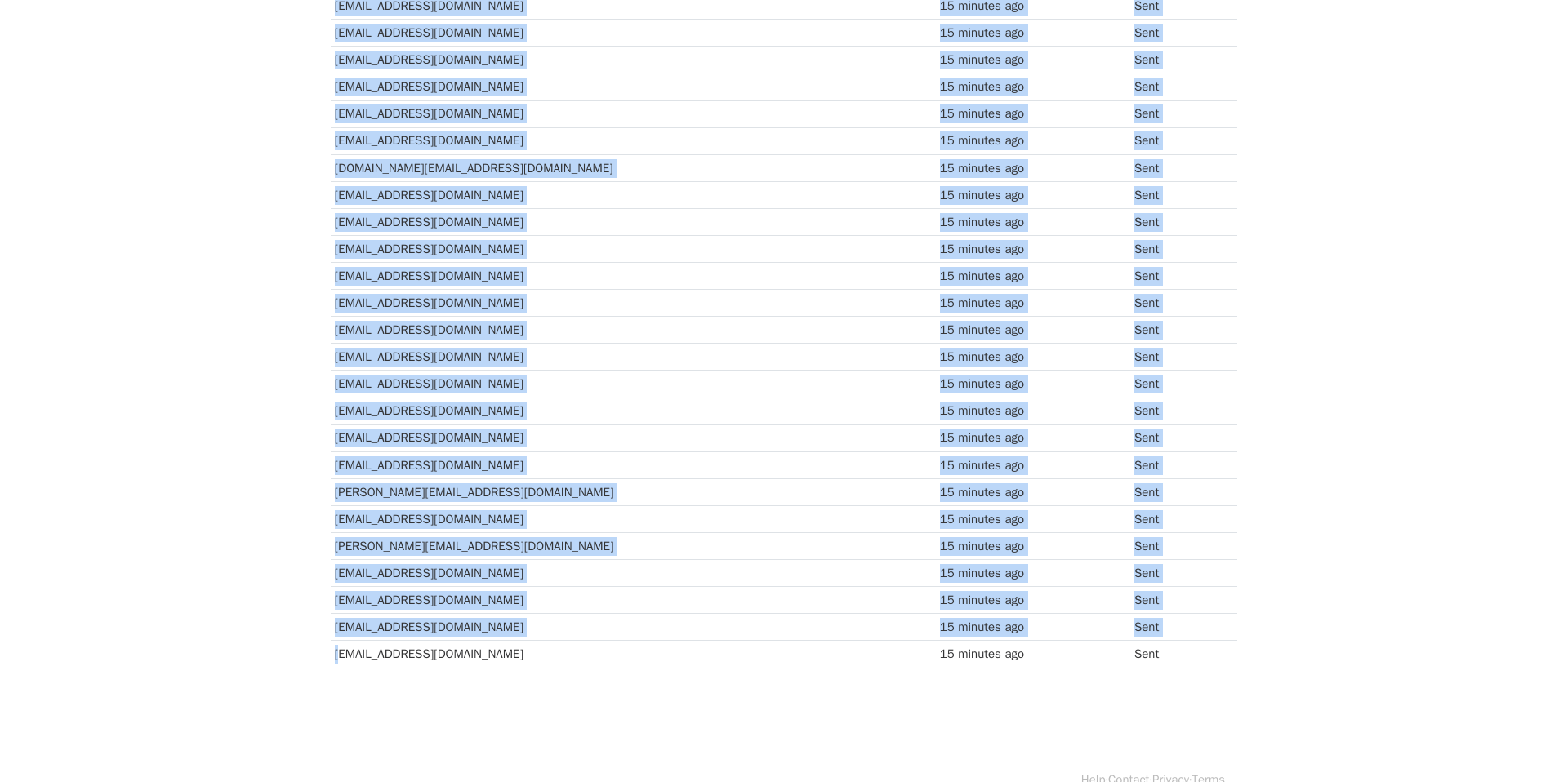 drag, startPoint x: 336, startPoint y: 653, endPoint x: 1373, endPoint y: 653, distance: 1037 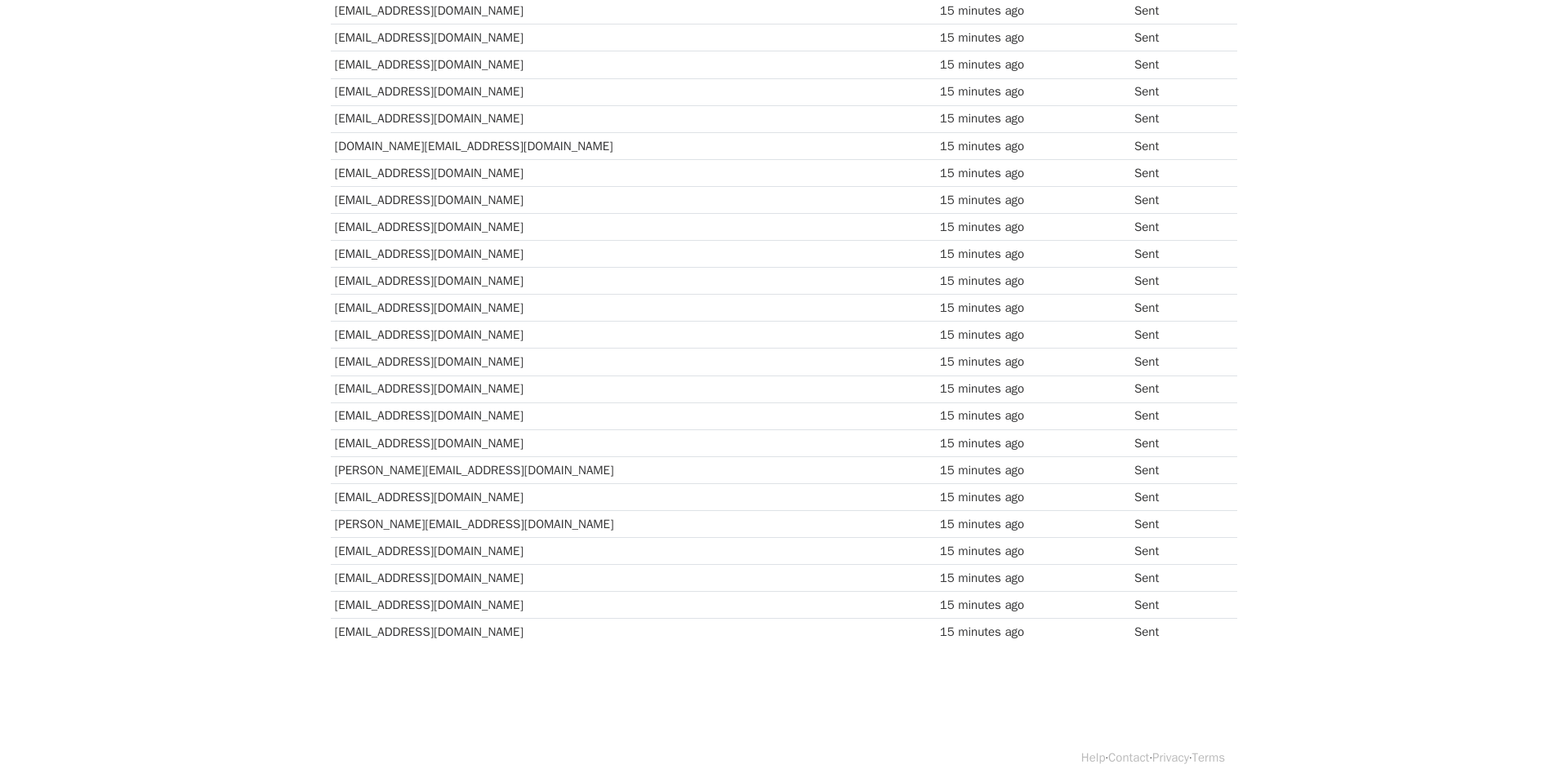 scroll, scrollTop: 878, scrollLeft: 0, axis: vertical 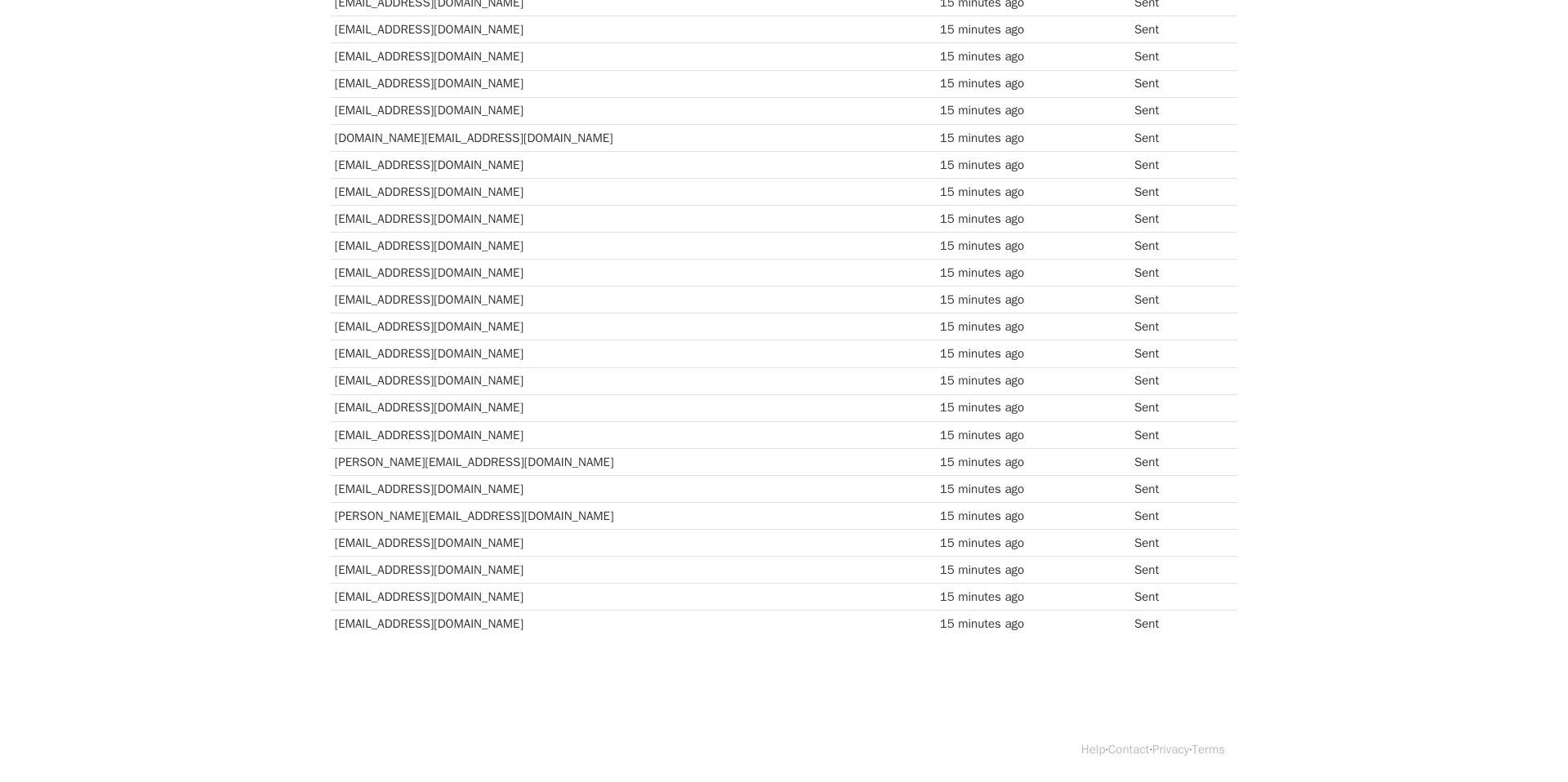 drag, startPoint x: 325, startPoint y: 626, endPoint x: 607, endPoint y: 646, distance: 282.70833 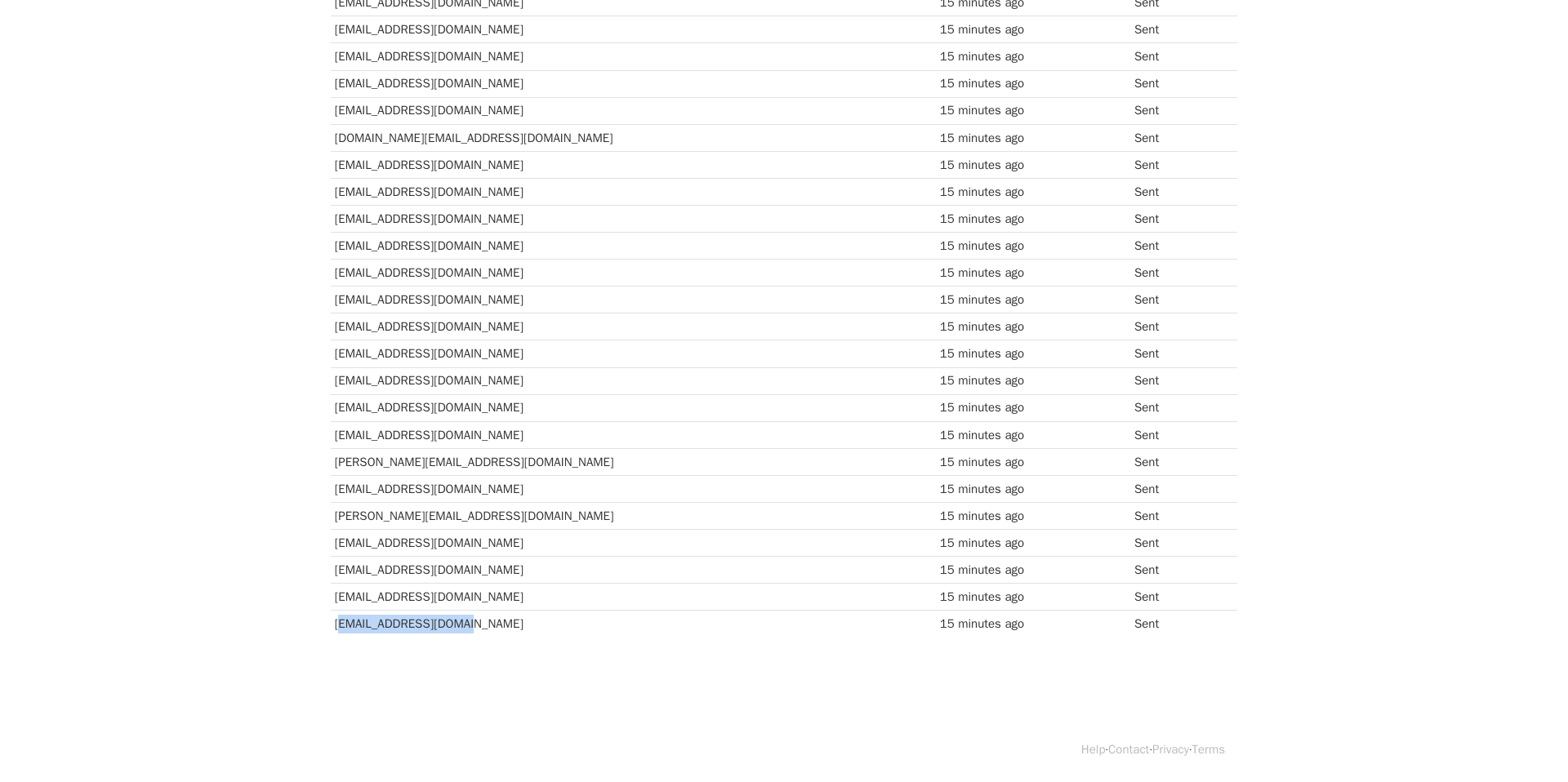 drag, startPoint x: 483, startPoint y: 625, endPoint x: 334, endPoint y: 621, distance: 149.05368 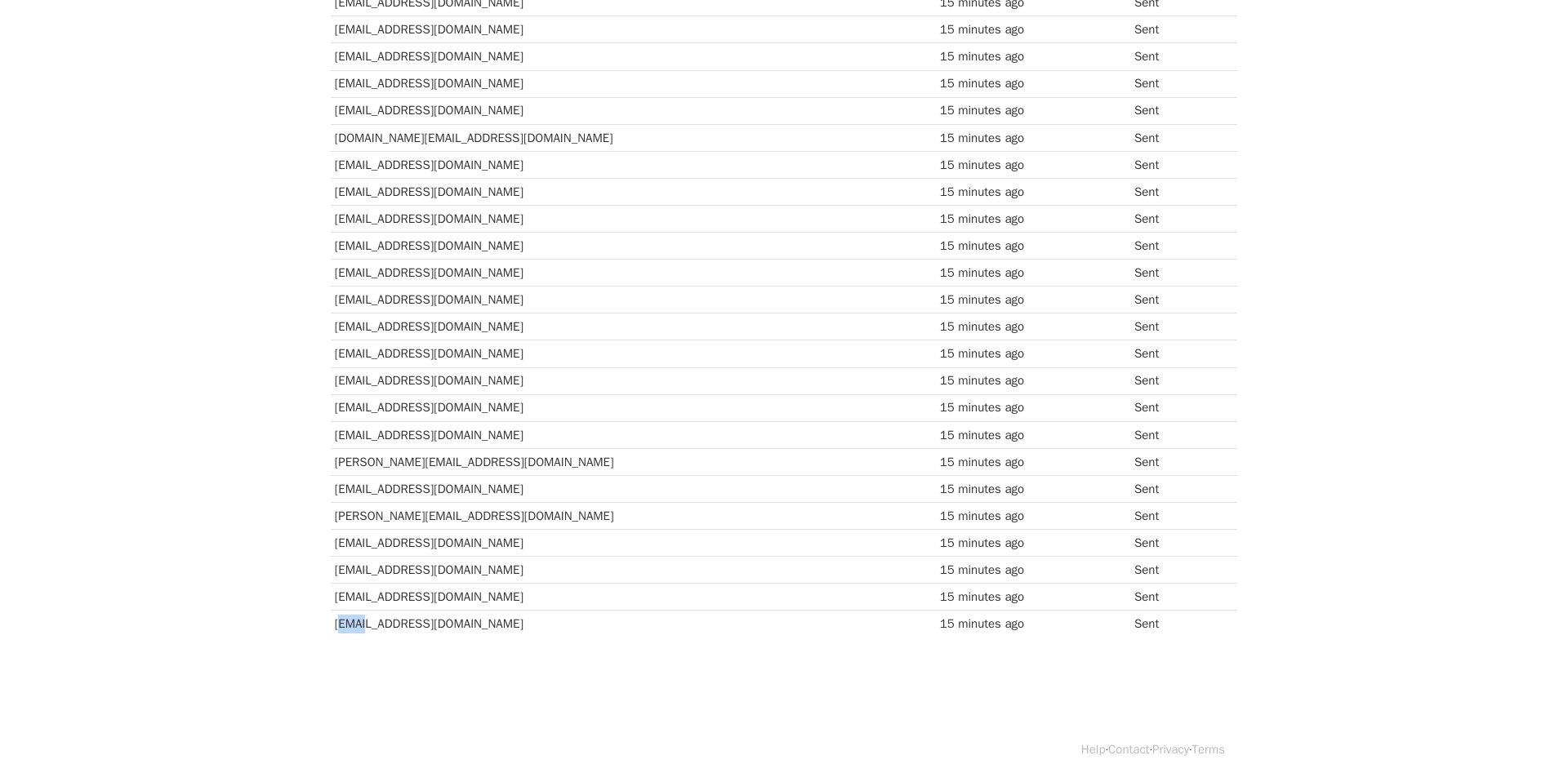 click on "eyal.zeev7@gmail.com" at bounding box center [633, 624] 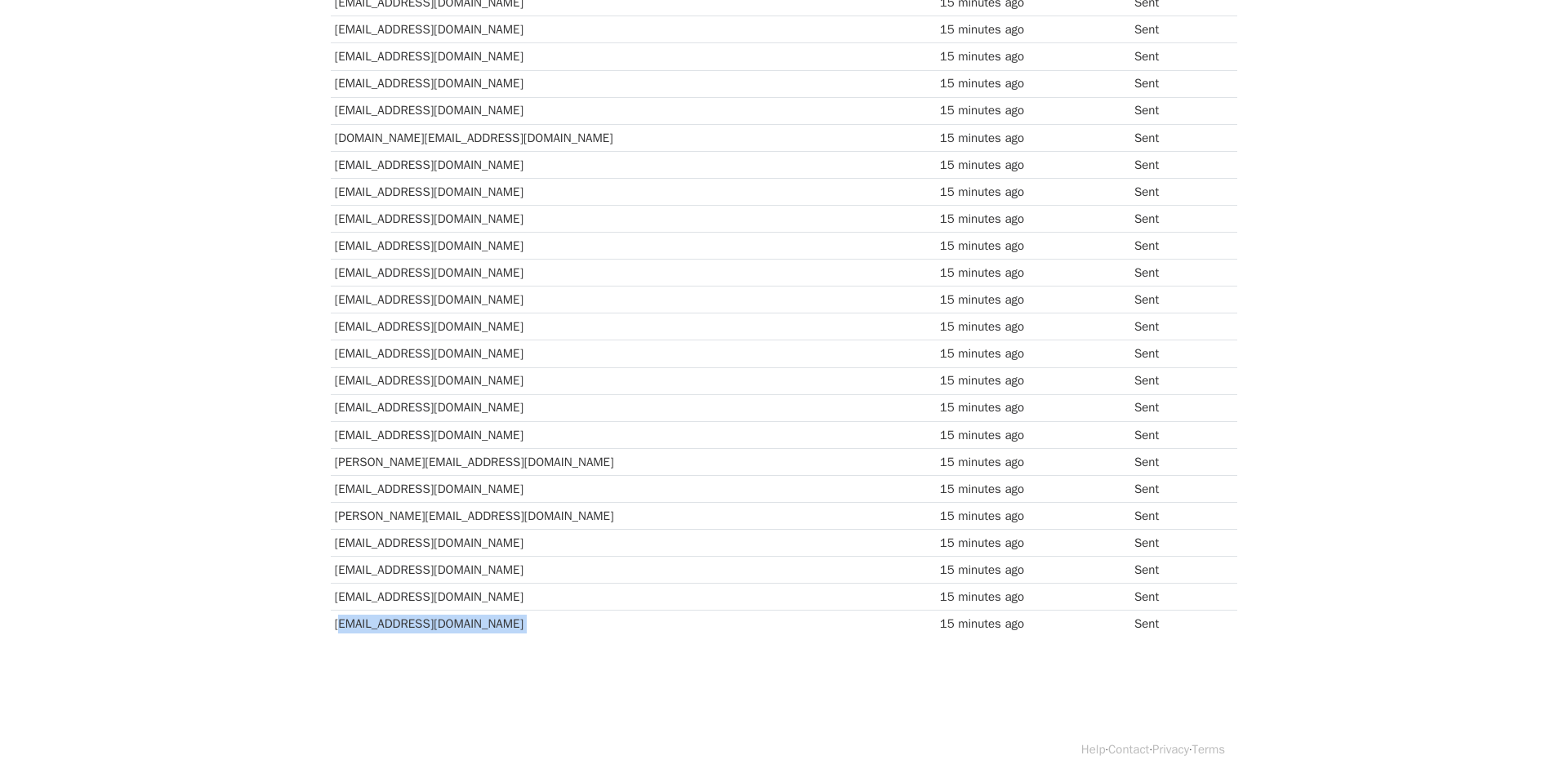 click on "eyal.zeev7@gmail.com" at bounding box center (633, 624) 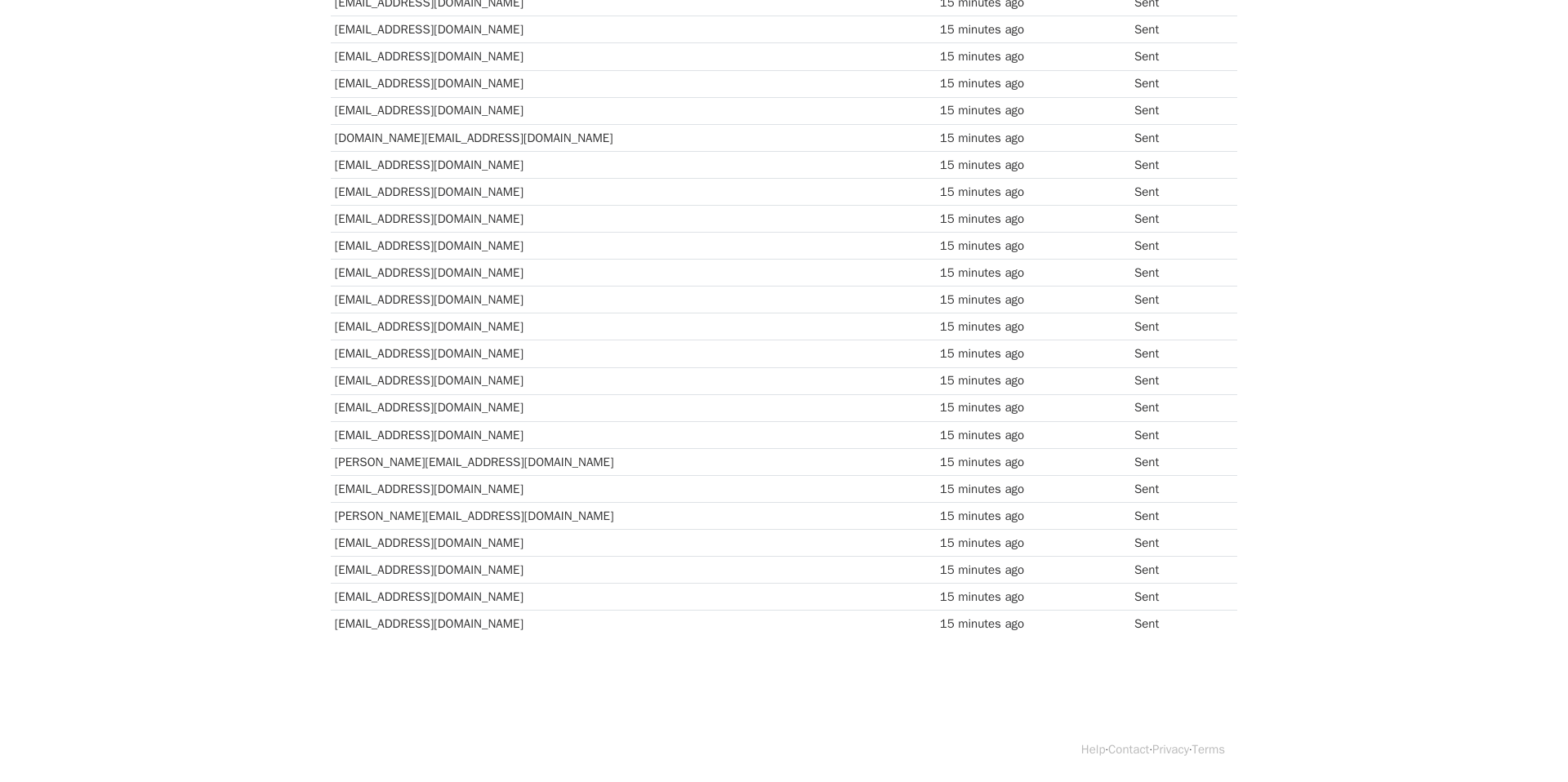 click on "MergeMail
Campaigns
Templates
Reports
Open Gmail
Daily emails left: 4
Help
dialtonedubs@gmail.com
Account
Unsubscribes
Integrations
Notification Settings
Sign out
New Features
You're all caught up!
Scheduled Campaigns
Schedule your emails to be sent later.
Read more
Account Reports
View reports across all of your campaigns to find highly-engaged recipients and to see which templates and campaigns have the most clicks and opens.
Read more
View my reports
Template Editor
Create beautiful emails using our powerful template editor.
Read more
View my templates
Campaigns
⟫
DIALTONE PSA
Spreadsheet:
DIALTONE 25.7 ☎️ (Responses)
Emails
Reports
CSV
Excel
Sent
15 minutes ago
Recipient
↑
↓" at bounding box center [784, -81] 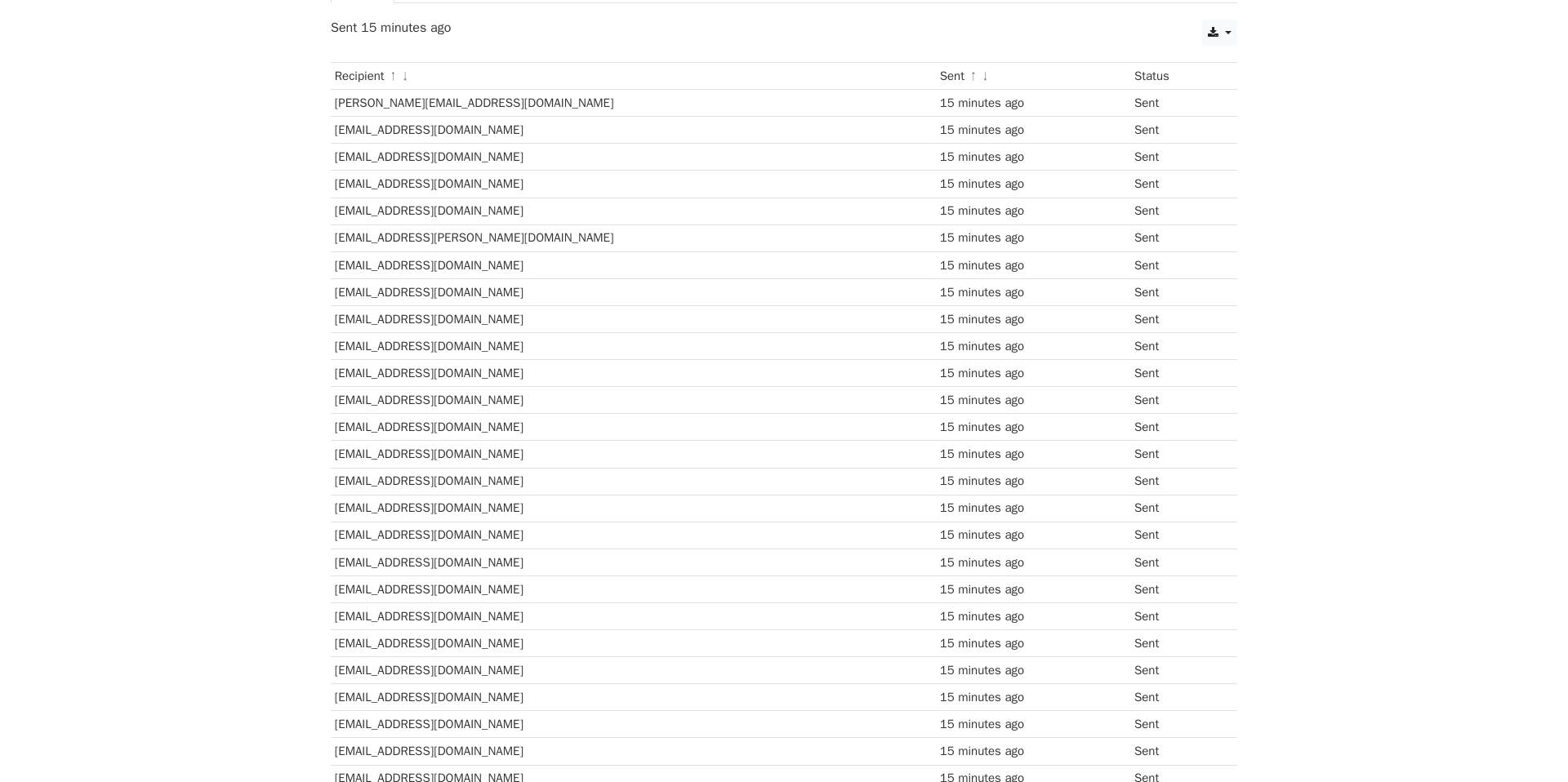 scroll, scrollTop: 0, scrollLeft: 0, axis: both 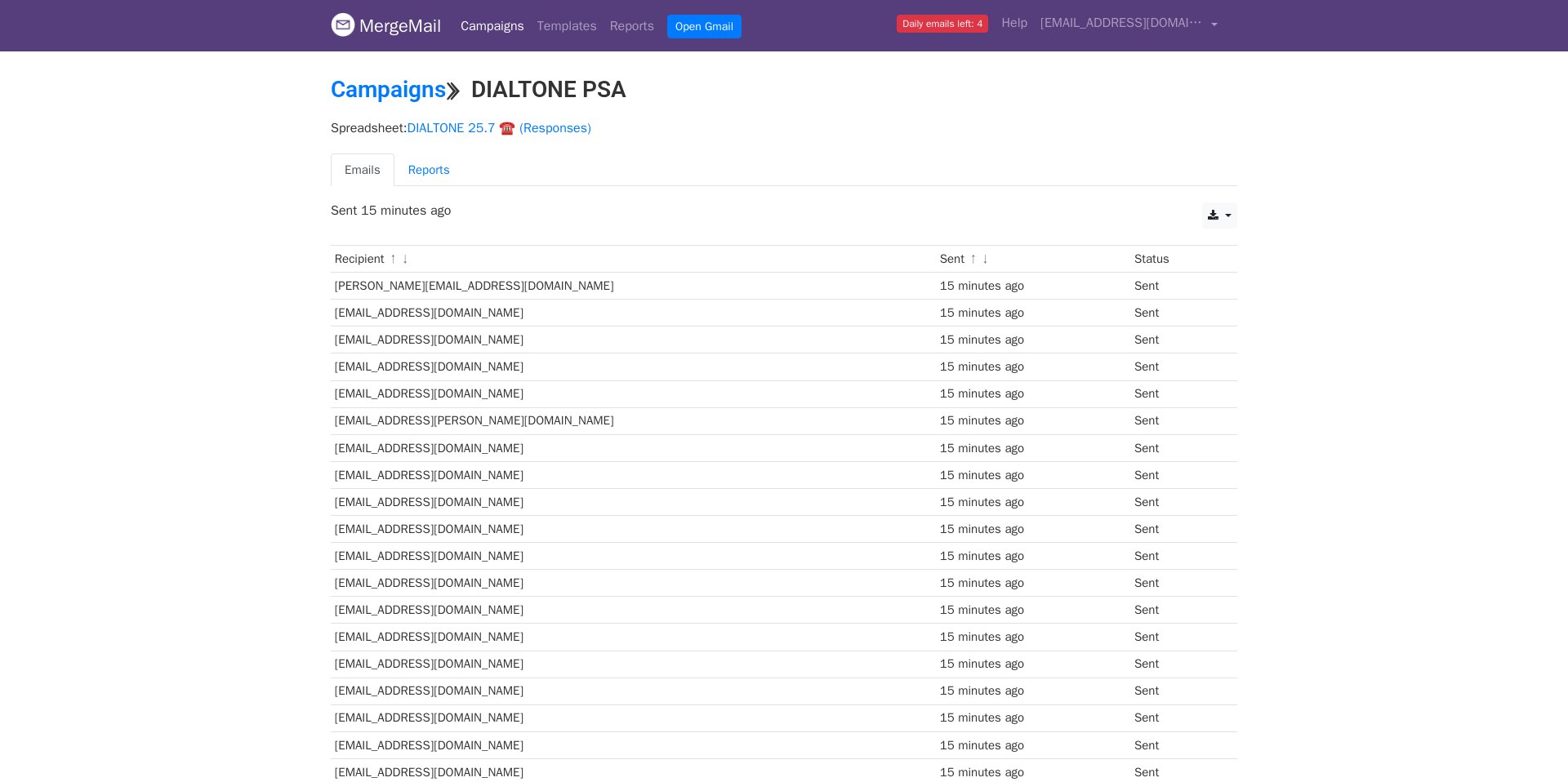 click on "Sent" at bounding box center [1175, 286] 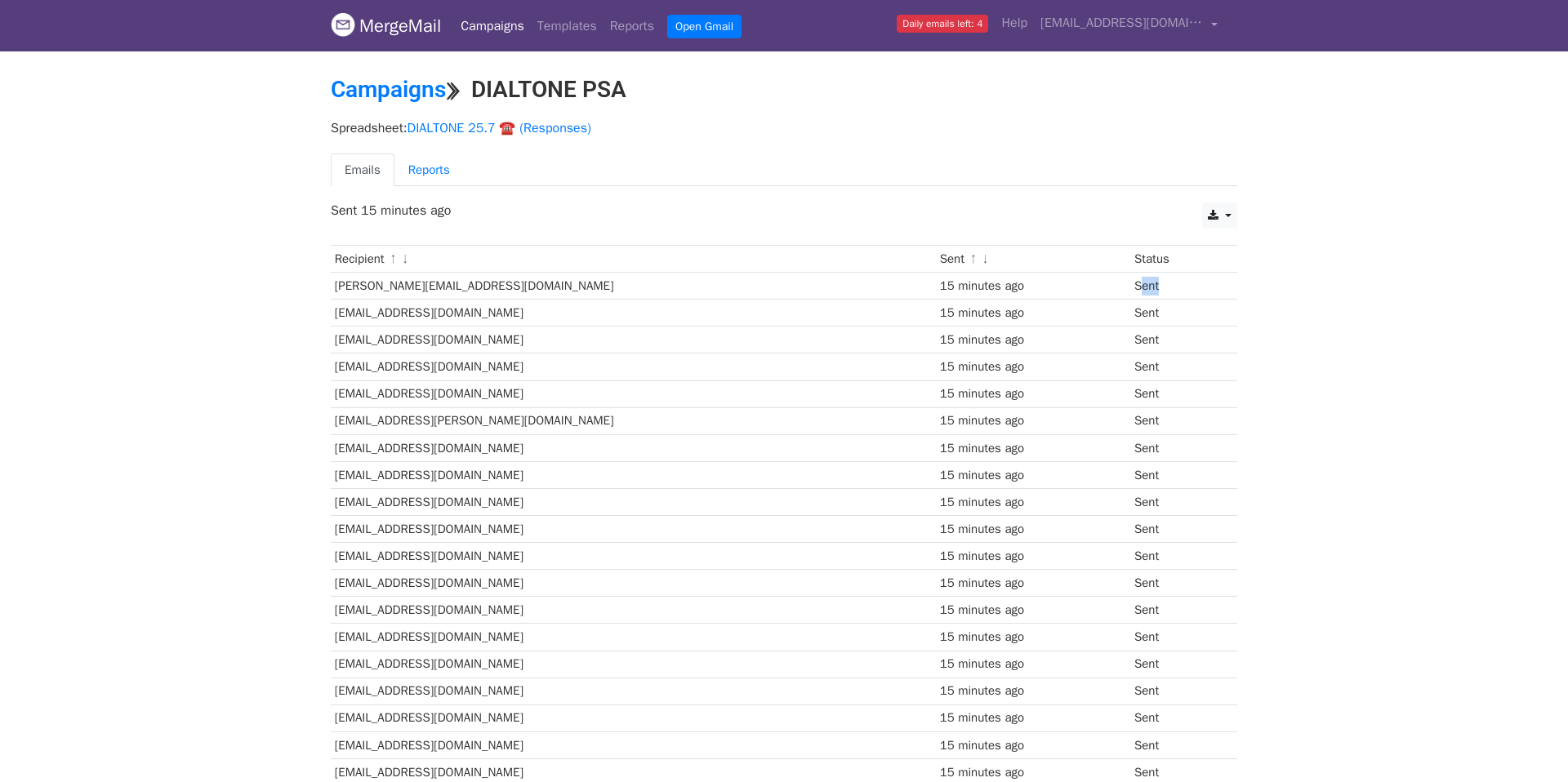 click on "Sent" at bounding box center (1175, 286) 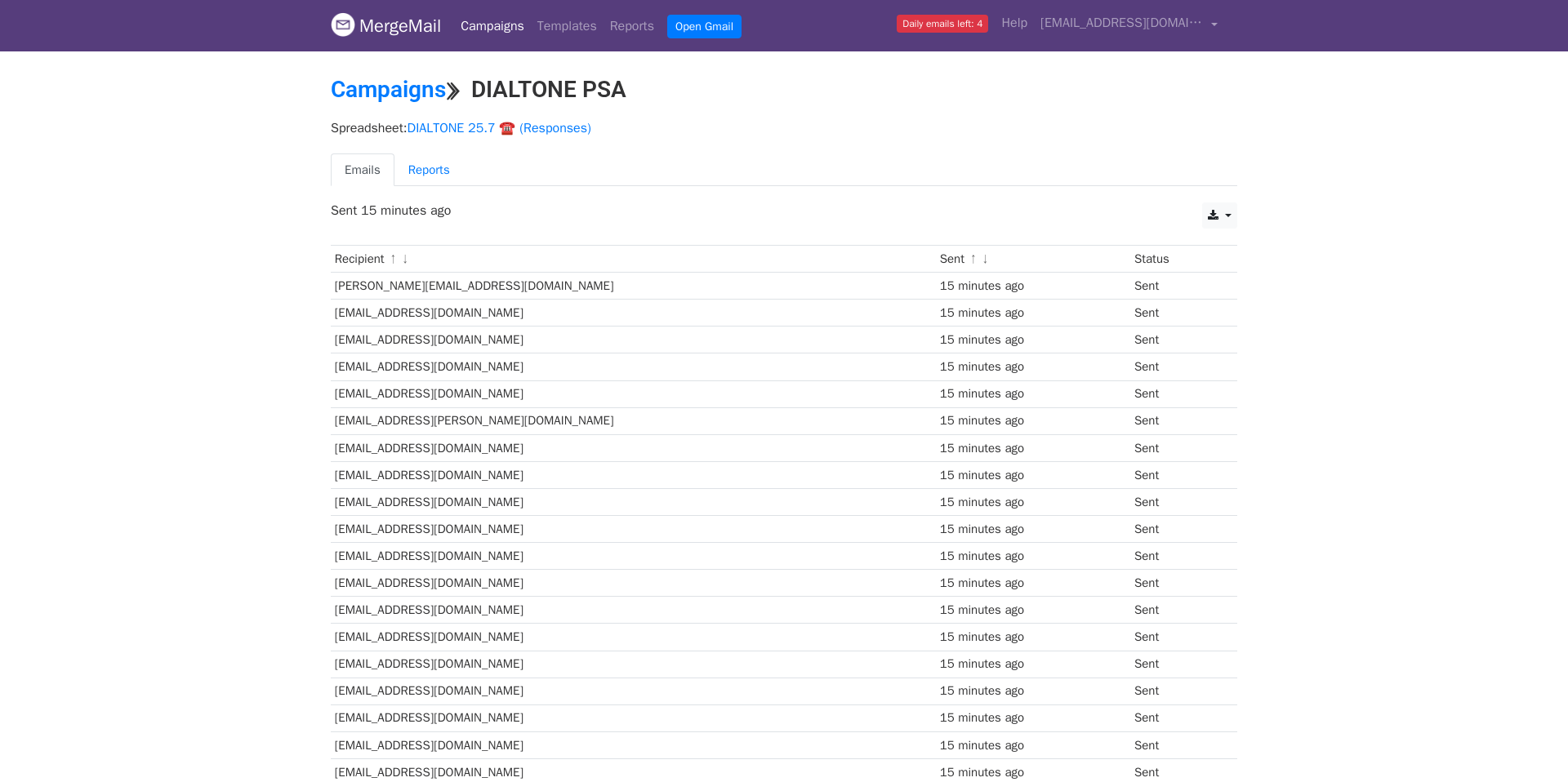 click on "CSV
Excel
Sent
15 minutes ago" at bounding box center (784, 220) 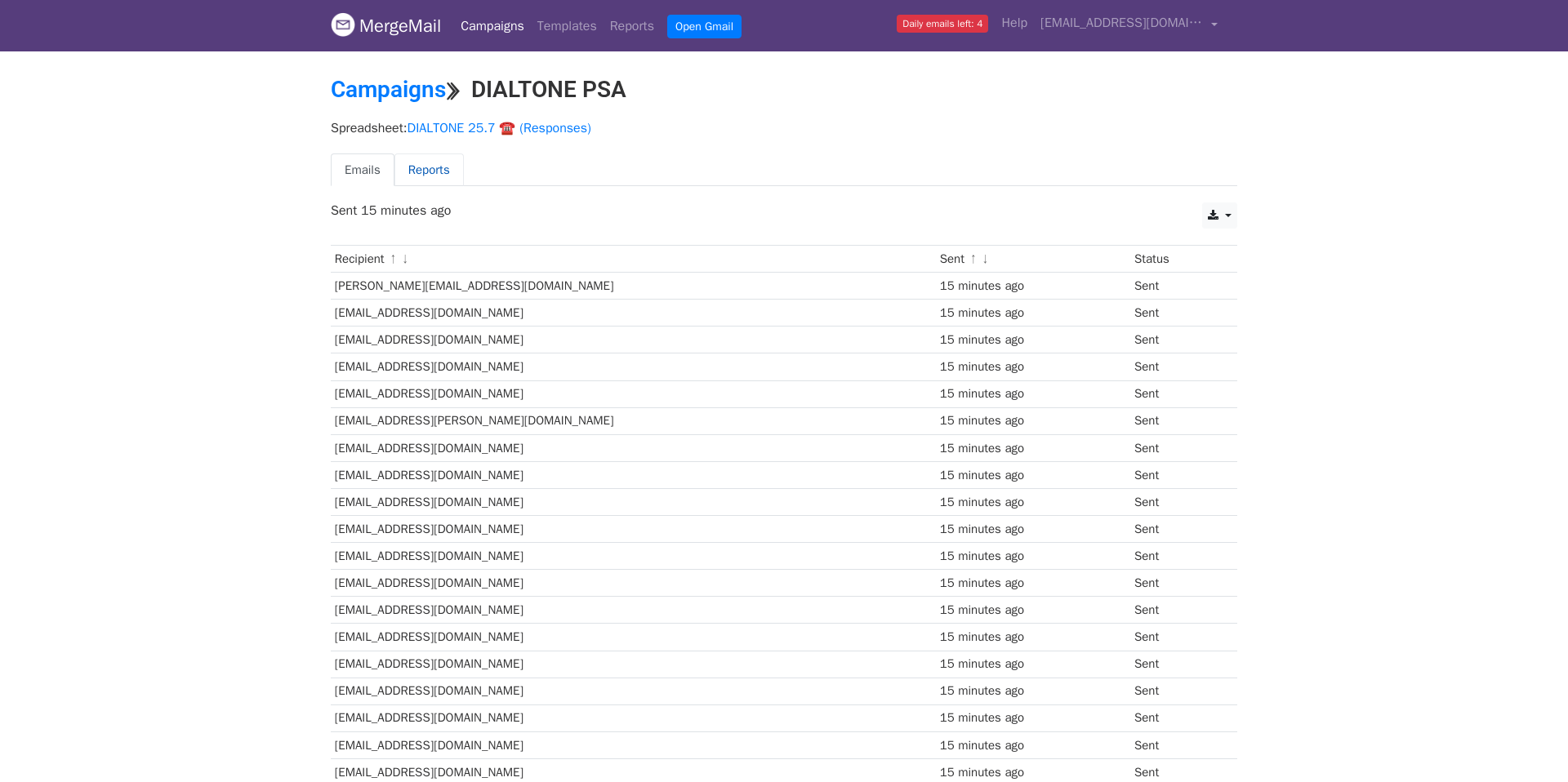 click on "Reports" at bounding box center [429, 170] 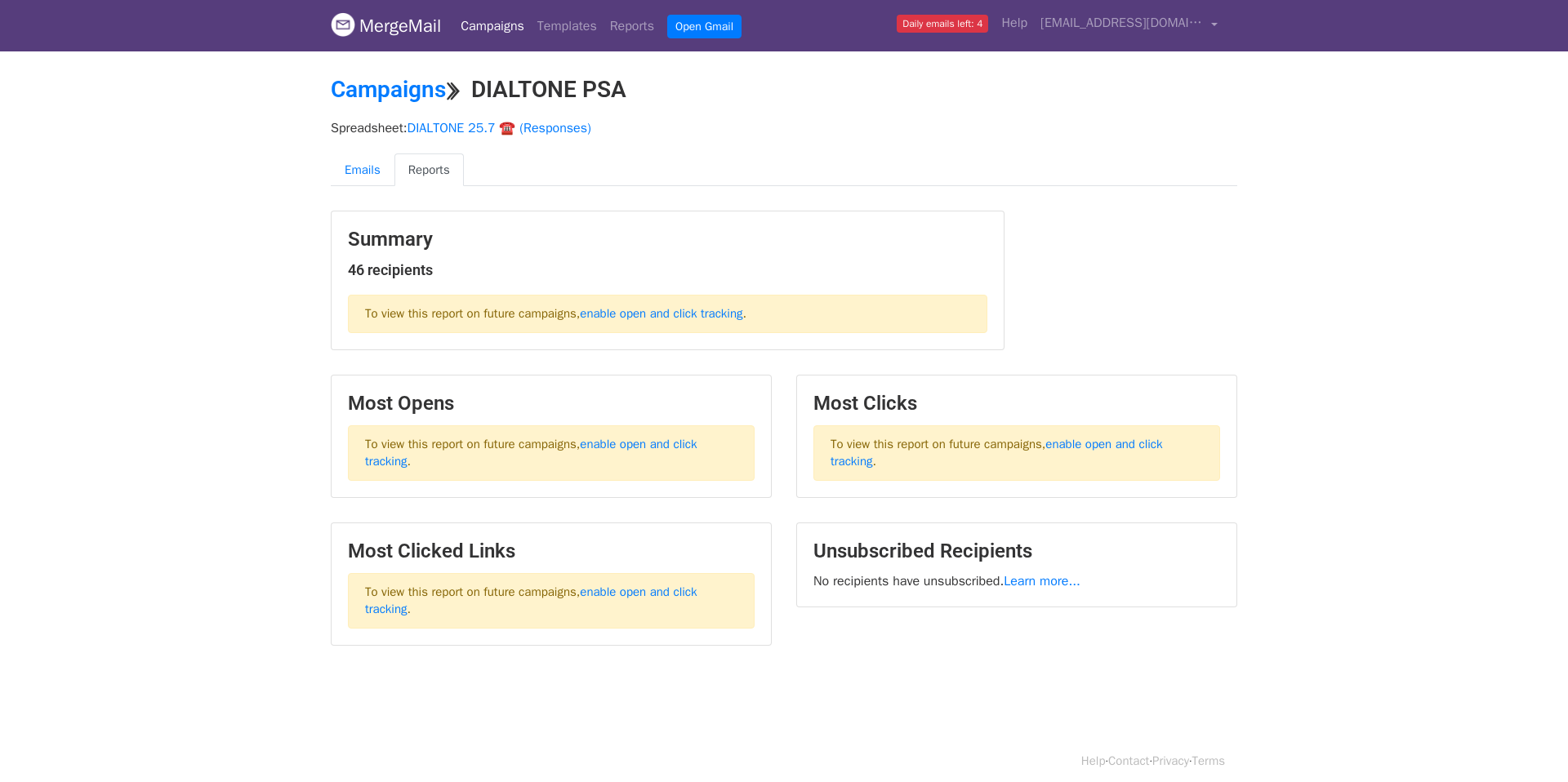 scroll, scrollTop: 0, scrollLeft: 0, axis: both 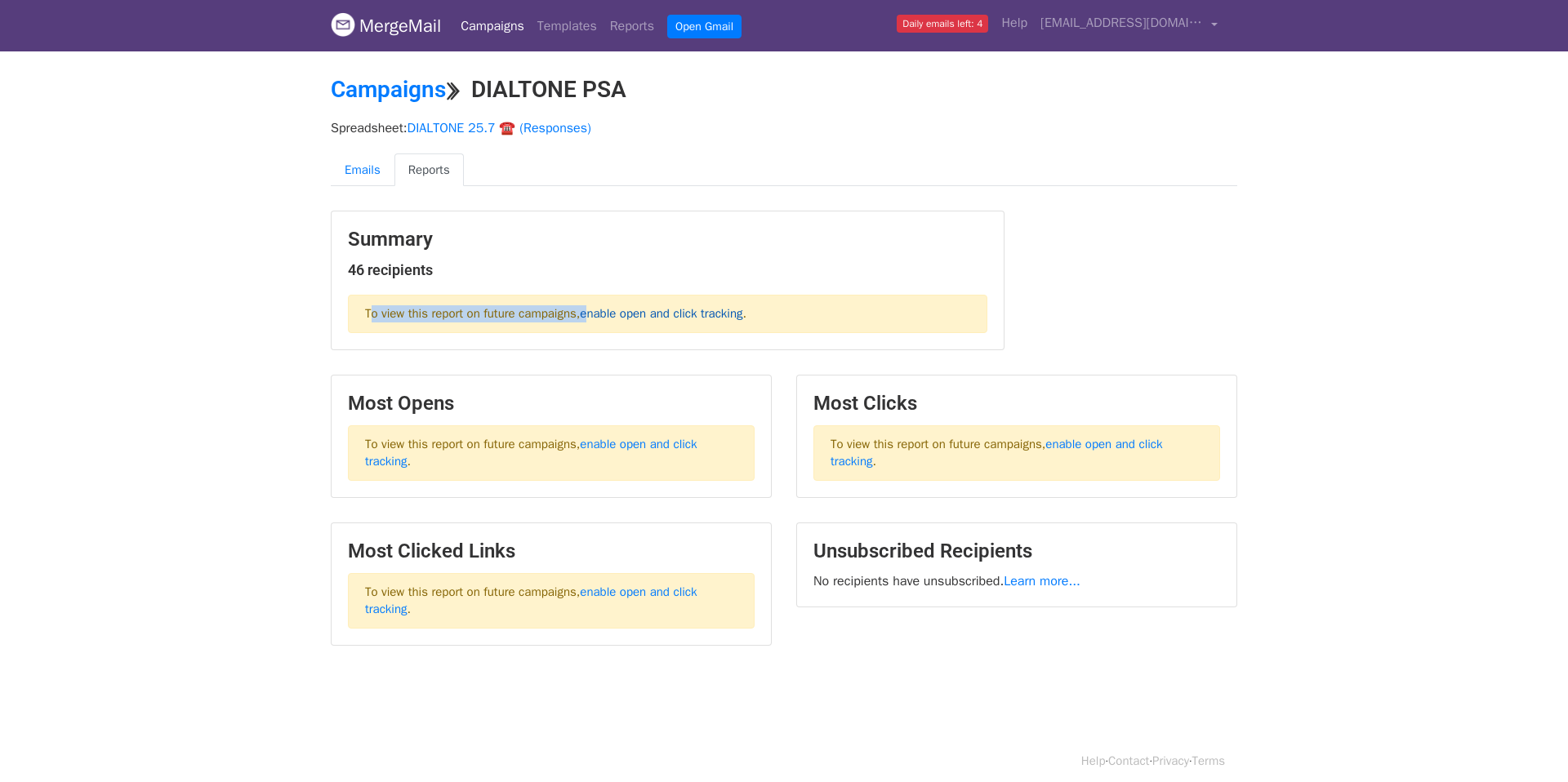 drag, startPoint x: 367, startPoint y: 316, endPoint x: 599, endPoint y: 315, distance: 232.00216 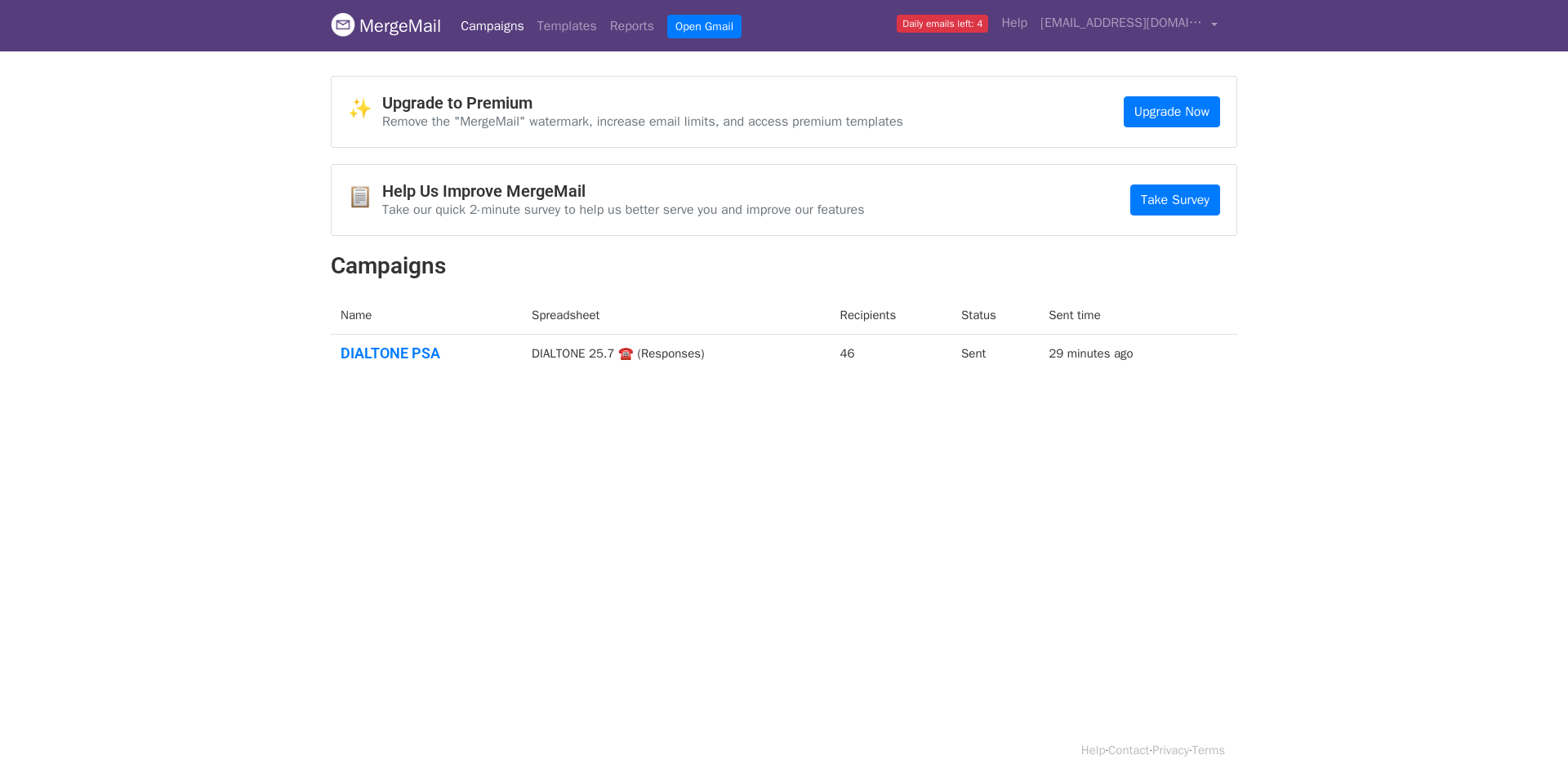 scroll, scrollTop: 0, scrollLeft: 0, axis: both 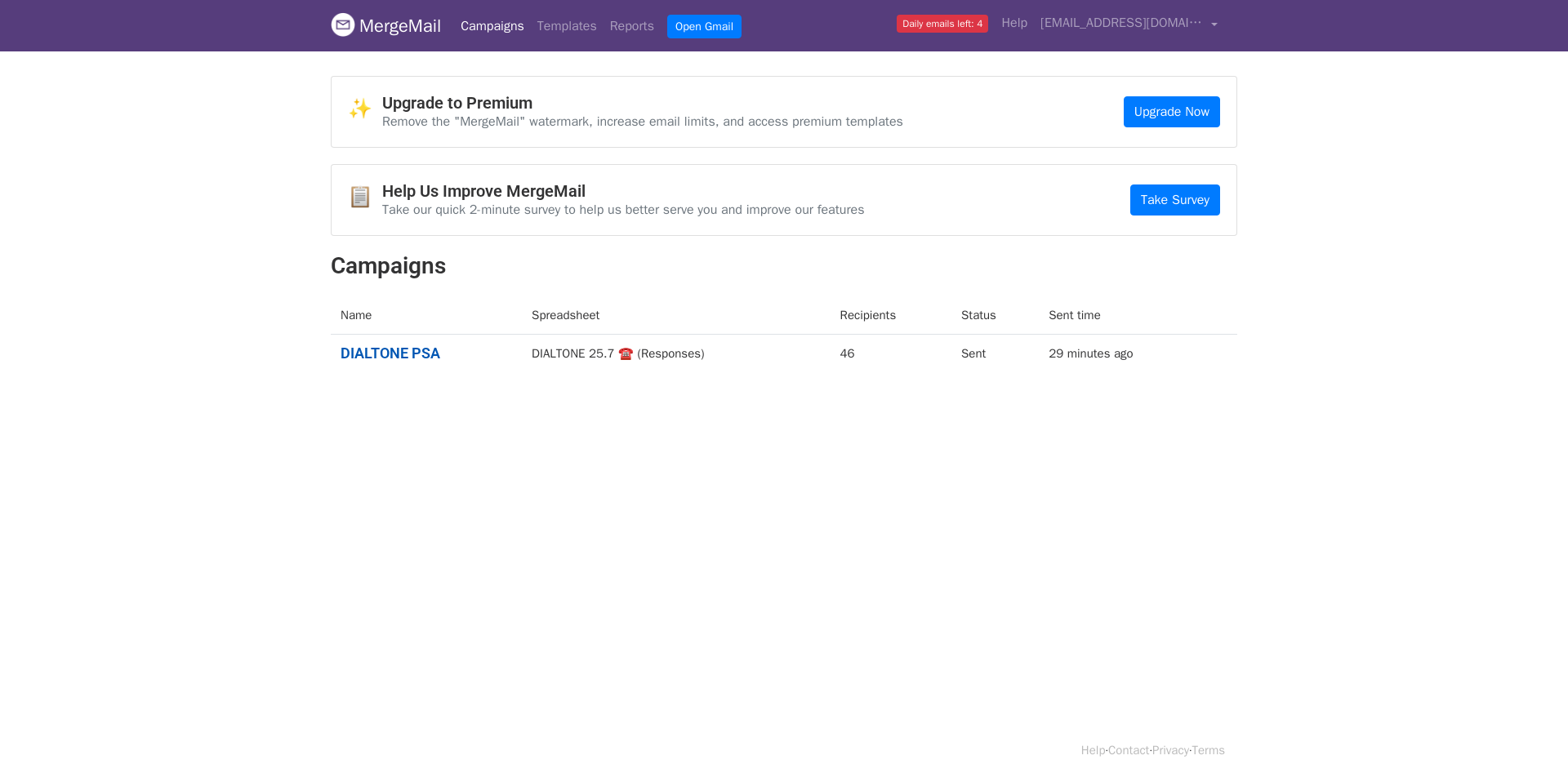 click on "DIALTONE PSA" at bounding box center [426, 353] 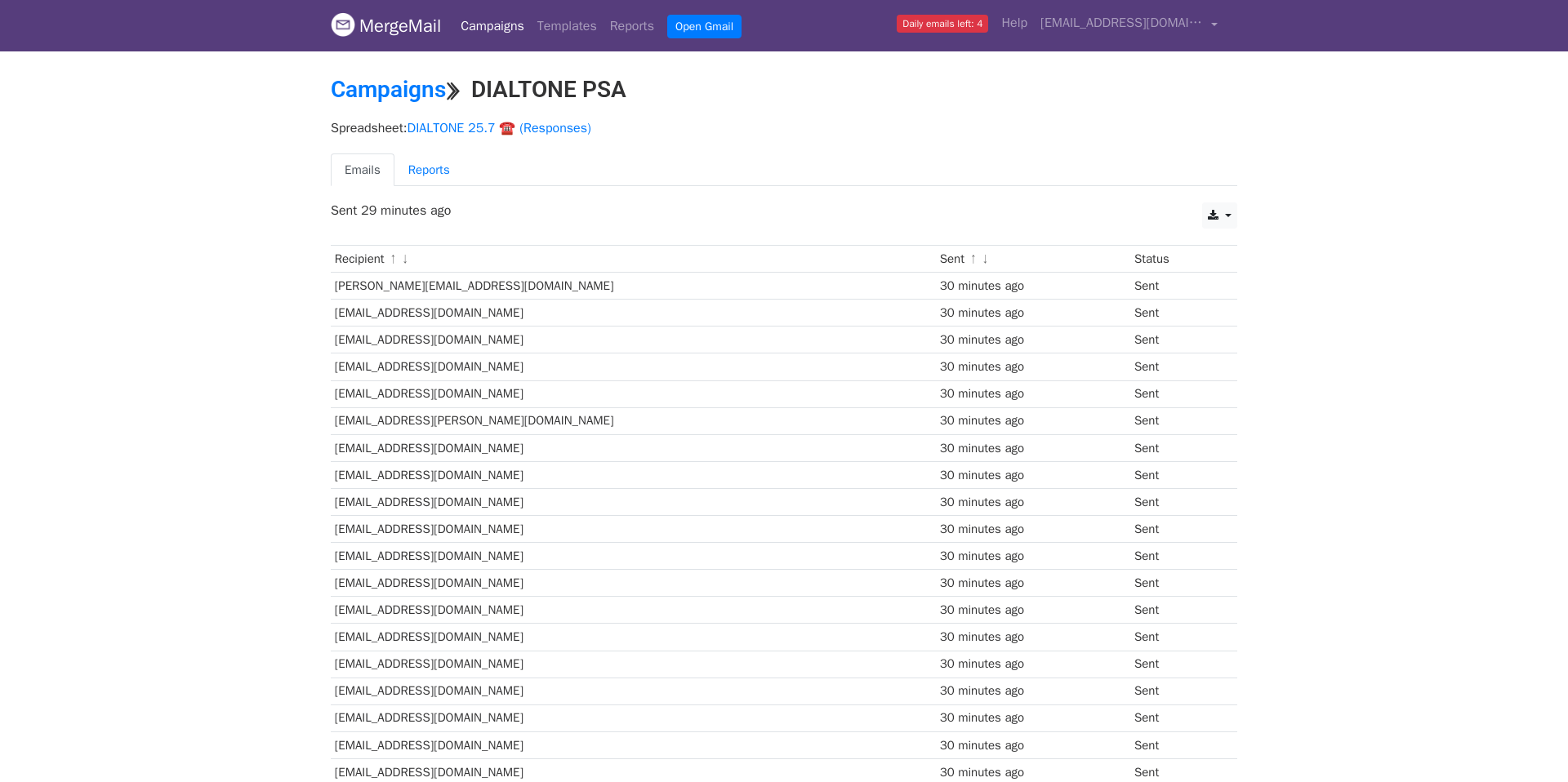 scroll, scrollTop: 0, scrollLeft: 0, axis: both 